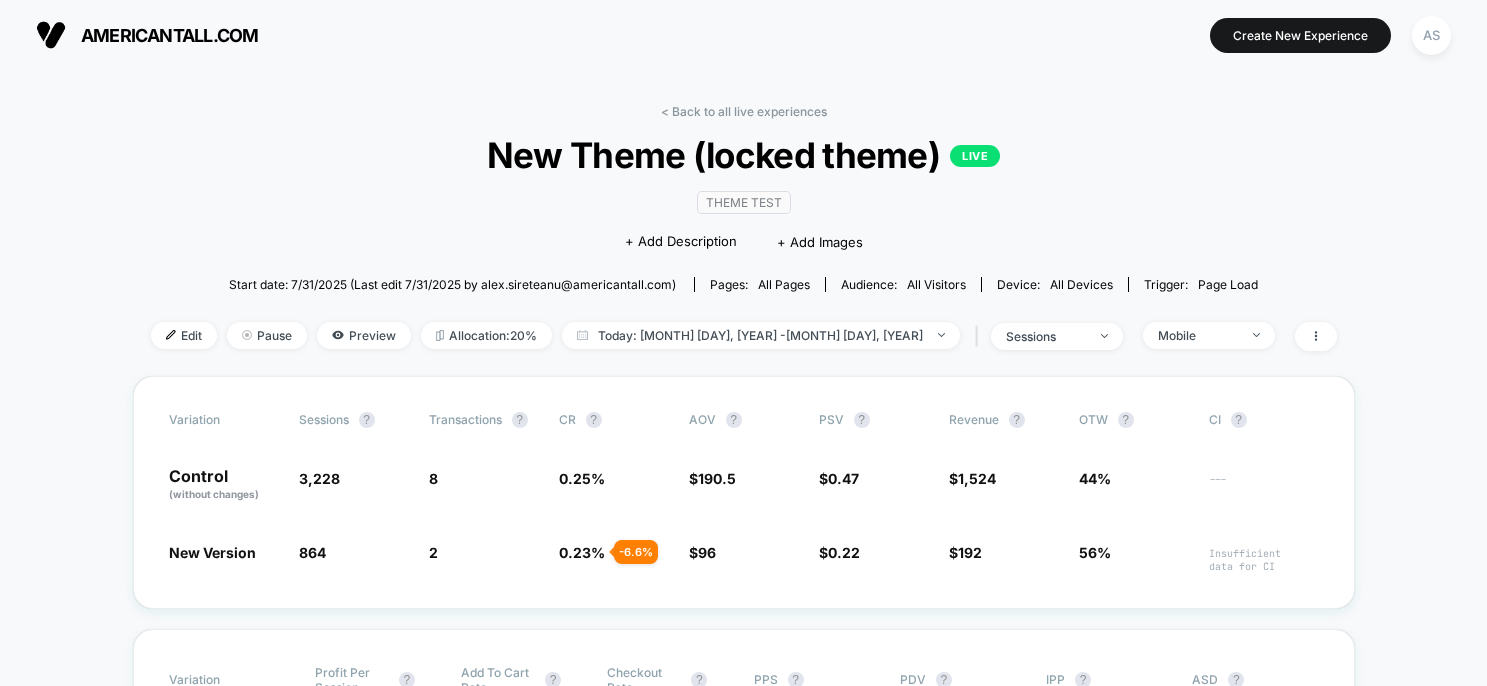 scroll, scrollTop: 0, scrollLeft: 0, axis: both 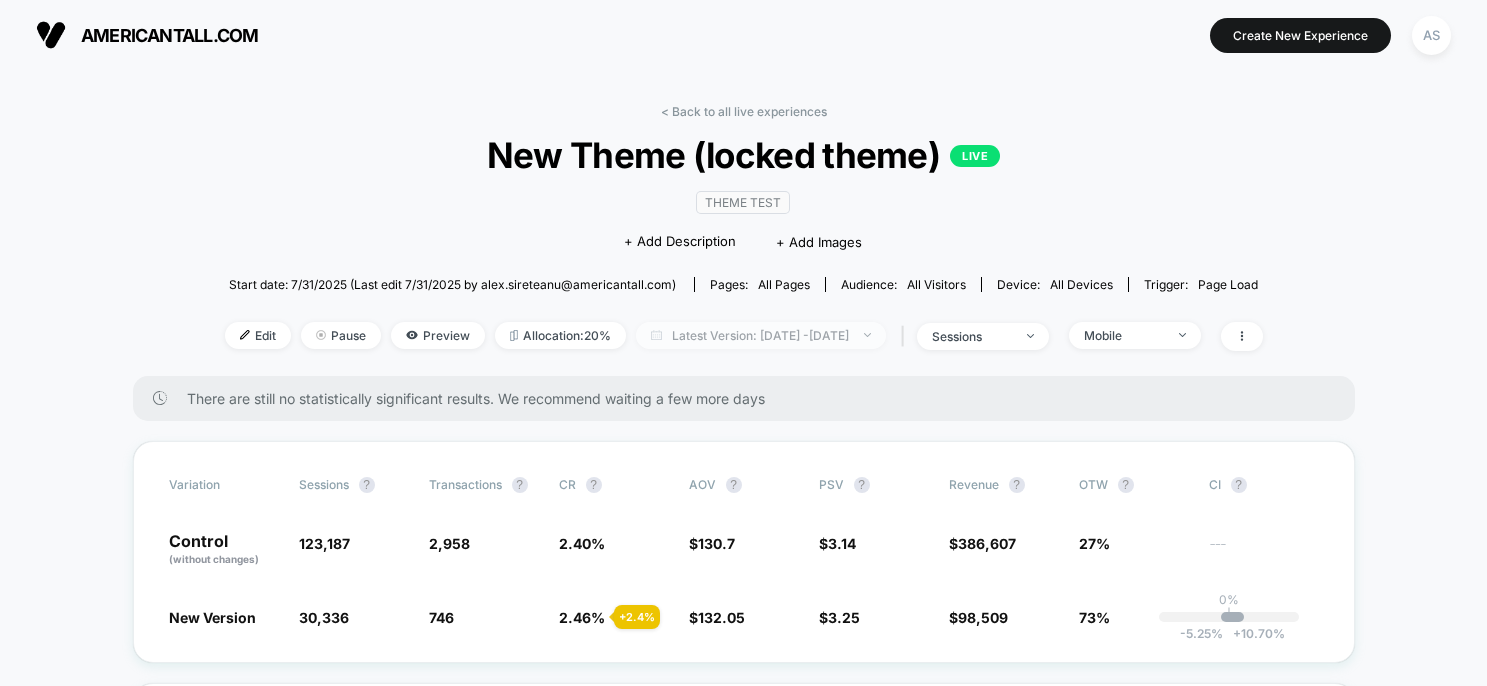 click on "Latest Version:     Aug 8, 2025    -    Aug 8, 2025" at bounding box center (761, 335) 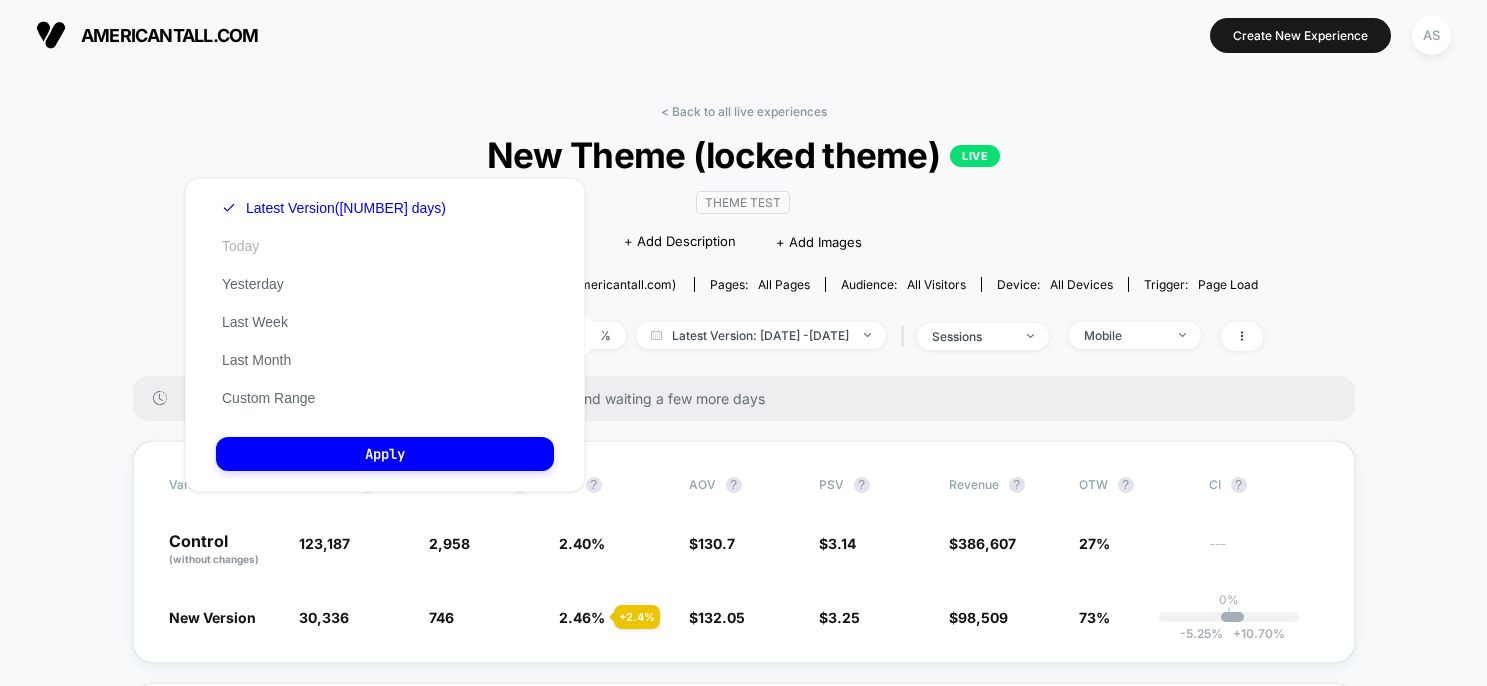 click on "Today" at bounding box center [240, 246] 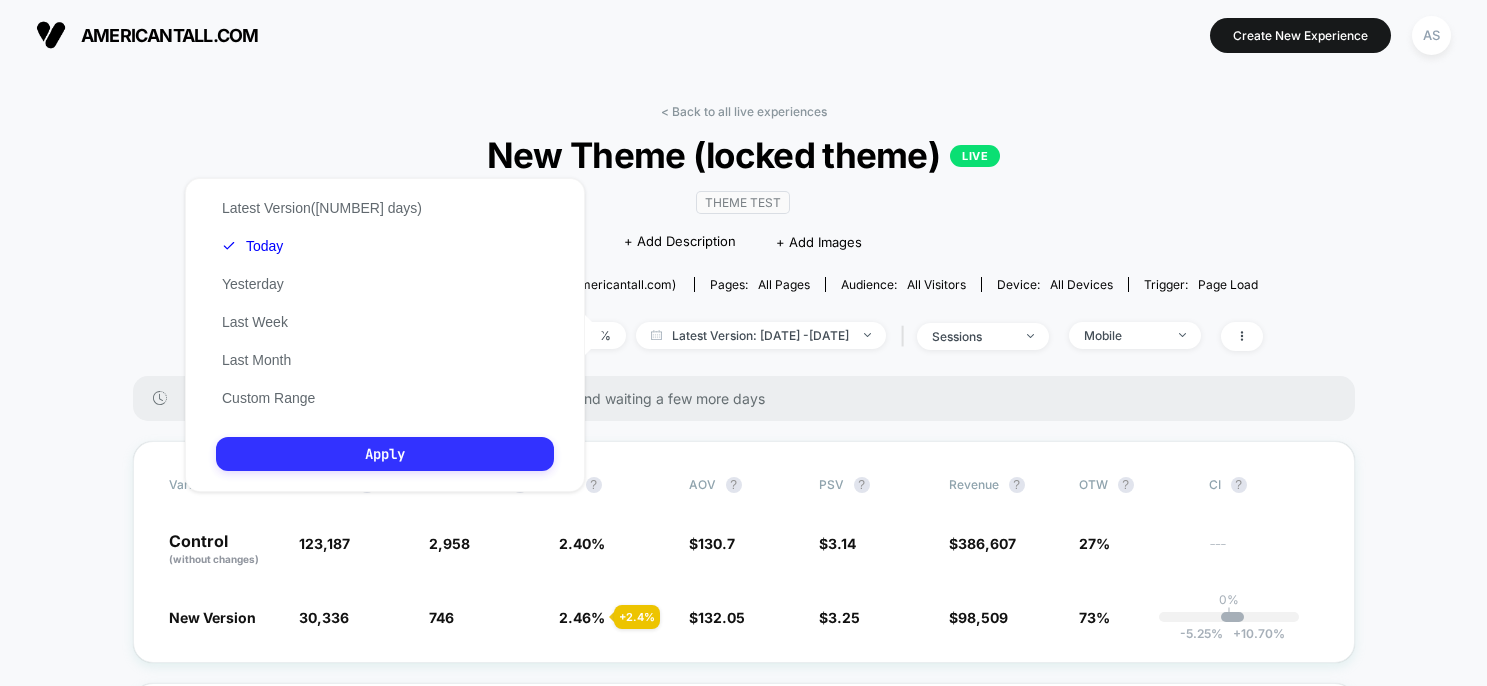 click on "Apply" at bounding box center [385, 454] 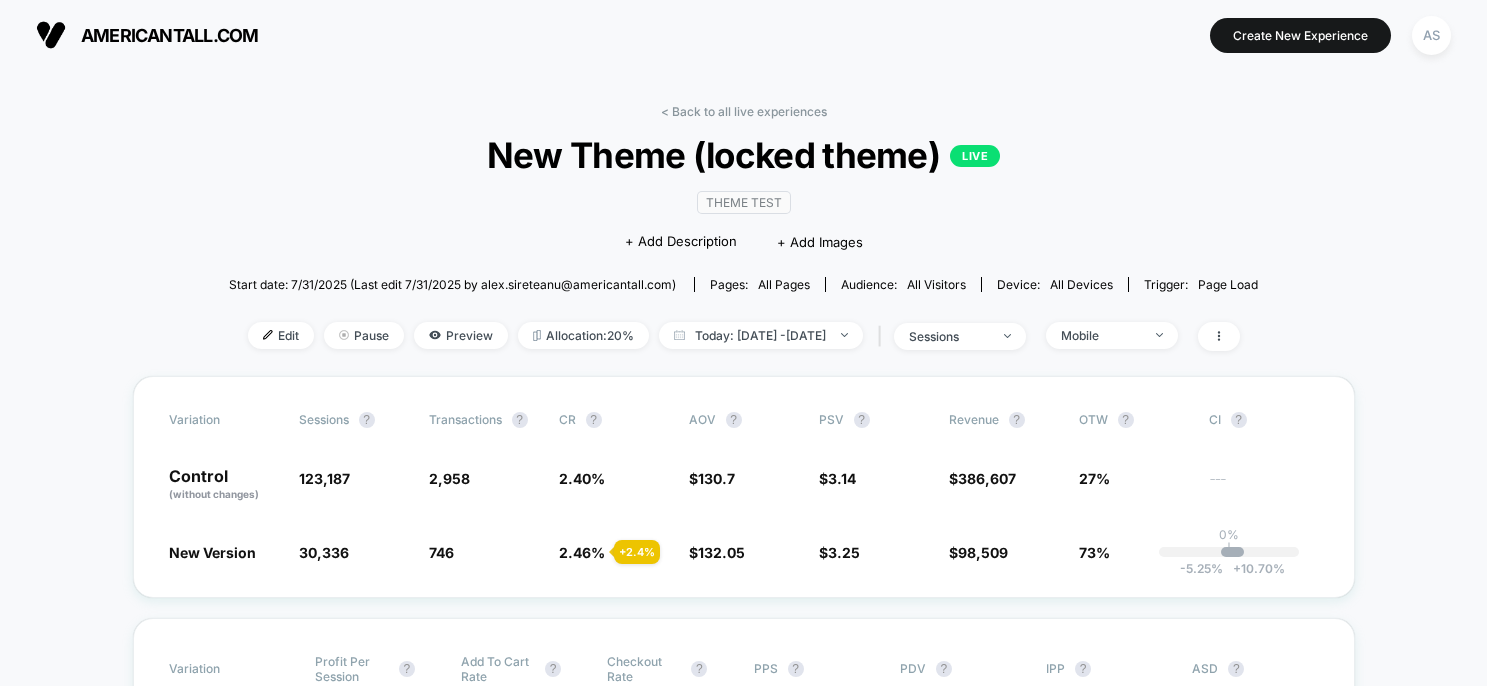 click on "< Back to all live experiences  New Theme (locked theme) LIVE Theme Test Click to edit experience details + Add Description + Add Images Start date: 7/31/2025 (Last edit 7/31/2025 by alex.sireteanu@americantall.com) Pages: all pages Audience: All Visitors Device: all devices Trigger: Page Load Edit Pause  Preview Allocation:  20% Today:     Aug 8, 2025    -    Aug 8, 2025 |   sessions   Mobile" at bounding box center (743, 240) 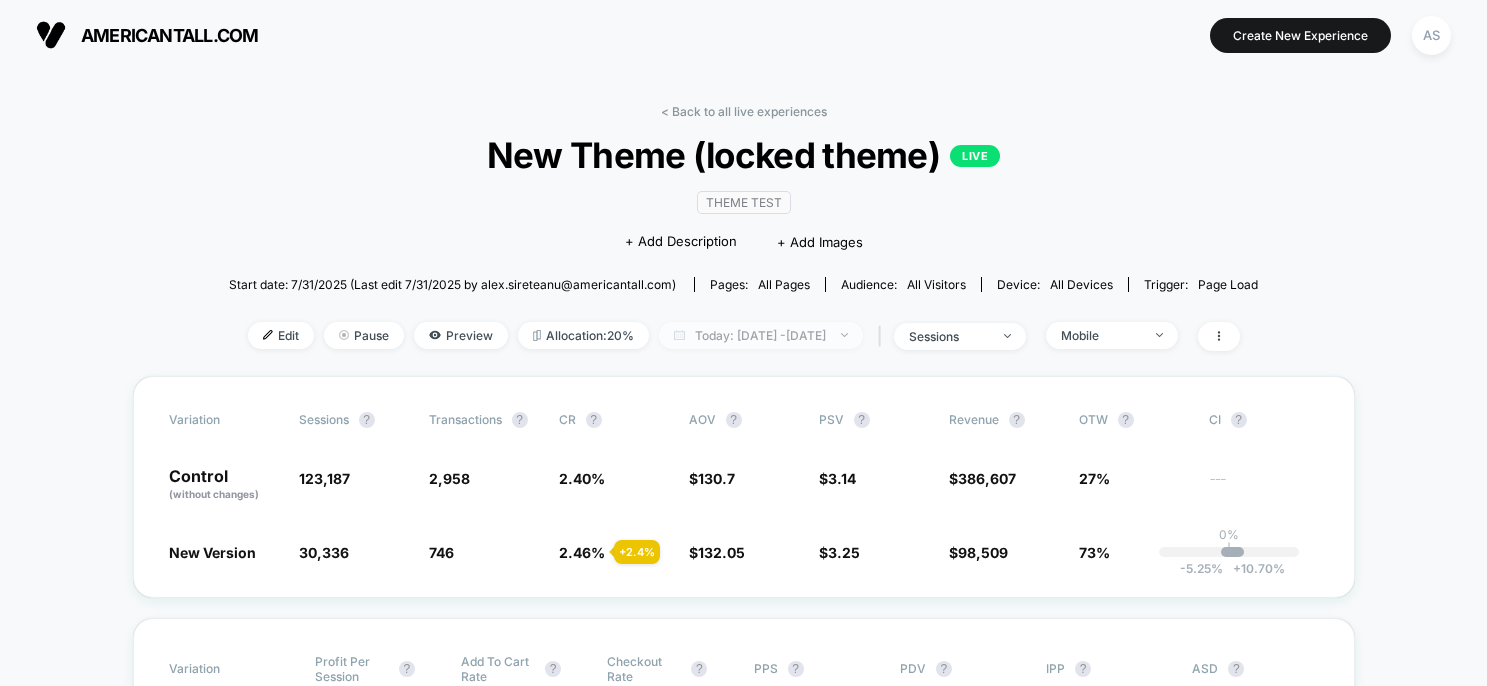 click on "Today:     Aug 8, 2025    -    Aug 8, 2025" at bounding box center (761, 335) 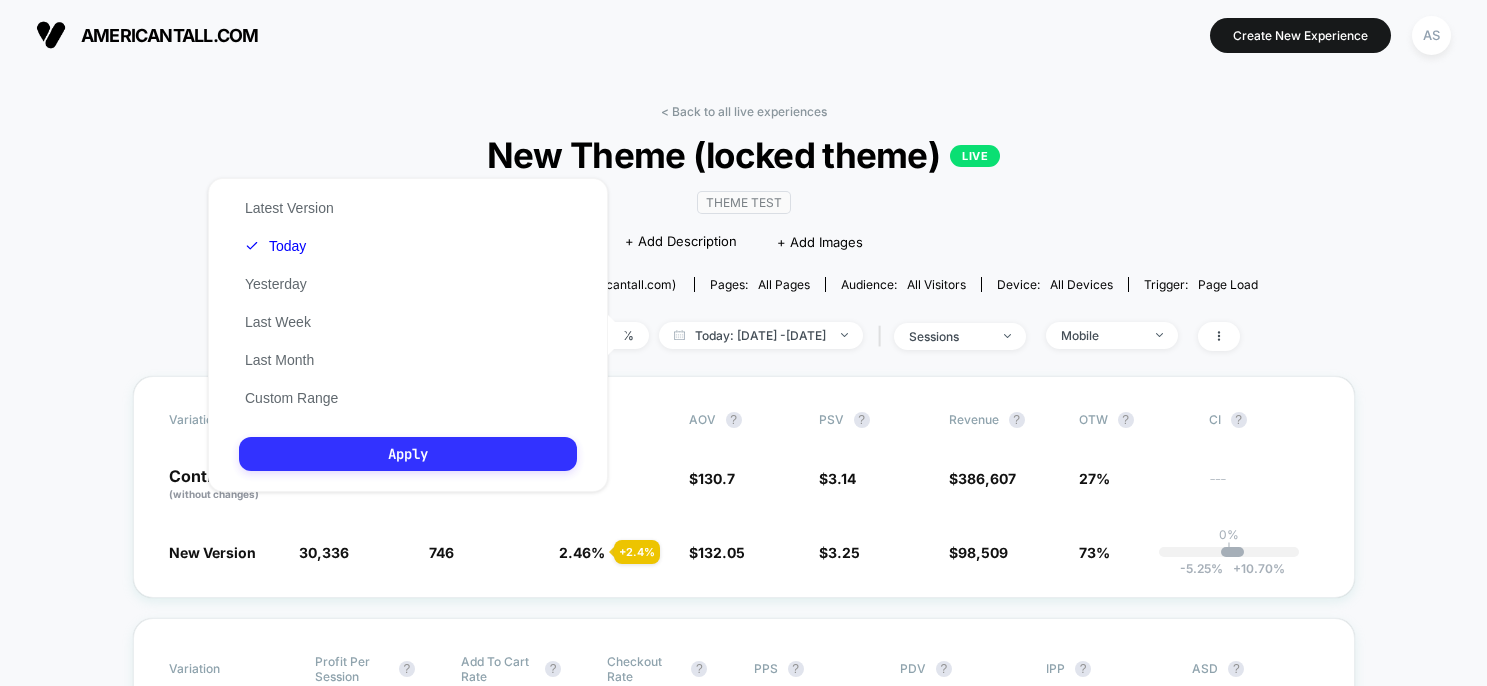 click on "Apply" at bounding box center [408, 454] 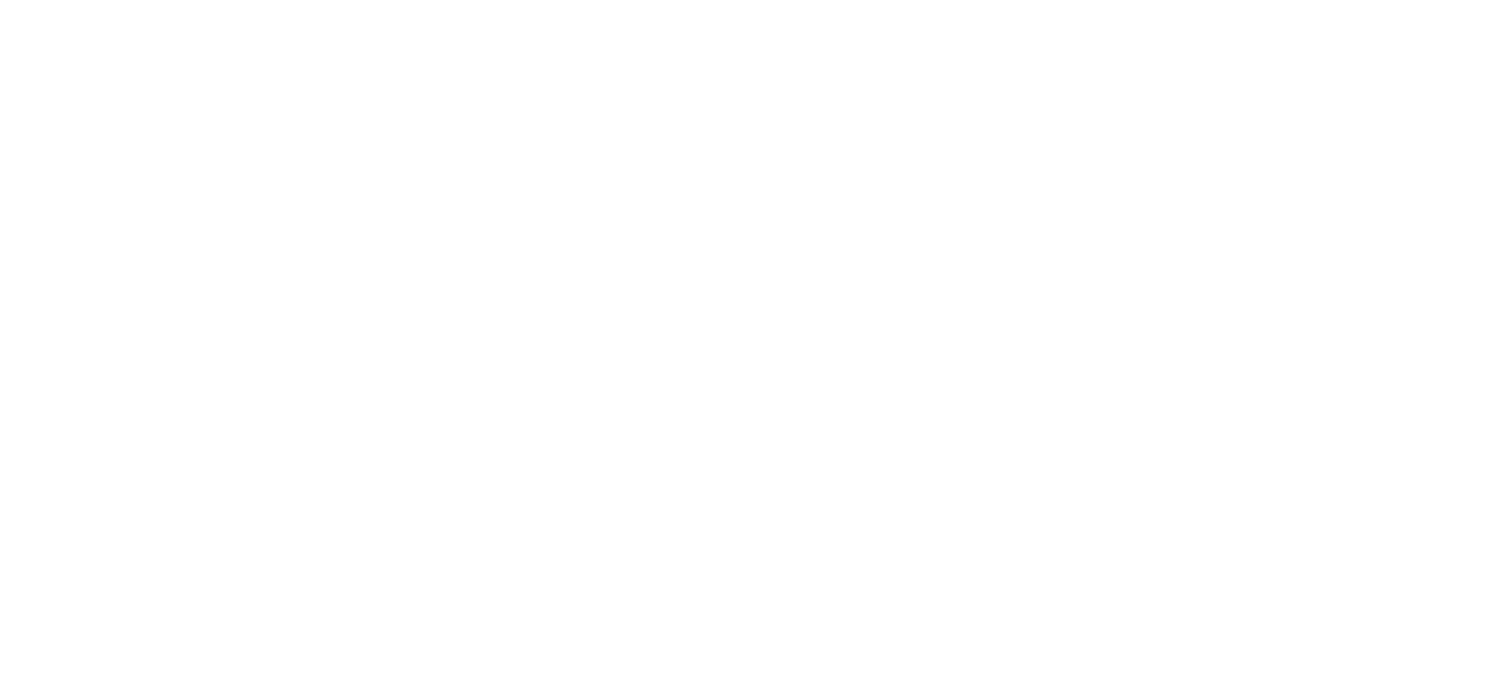 scroll, scrollTop: 0, scrollLeft: 0, axis: both 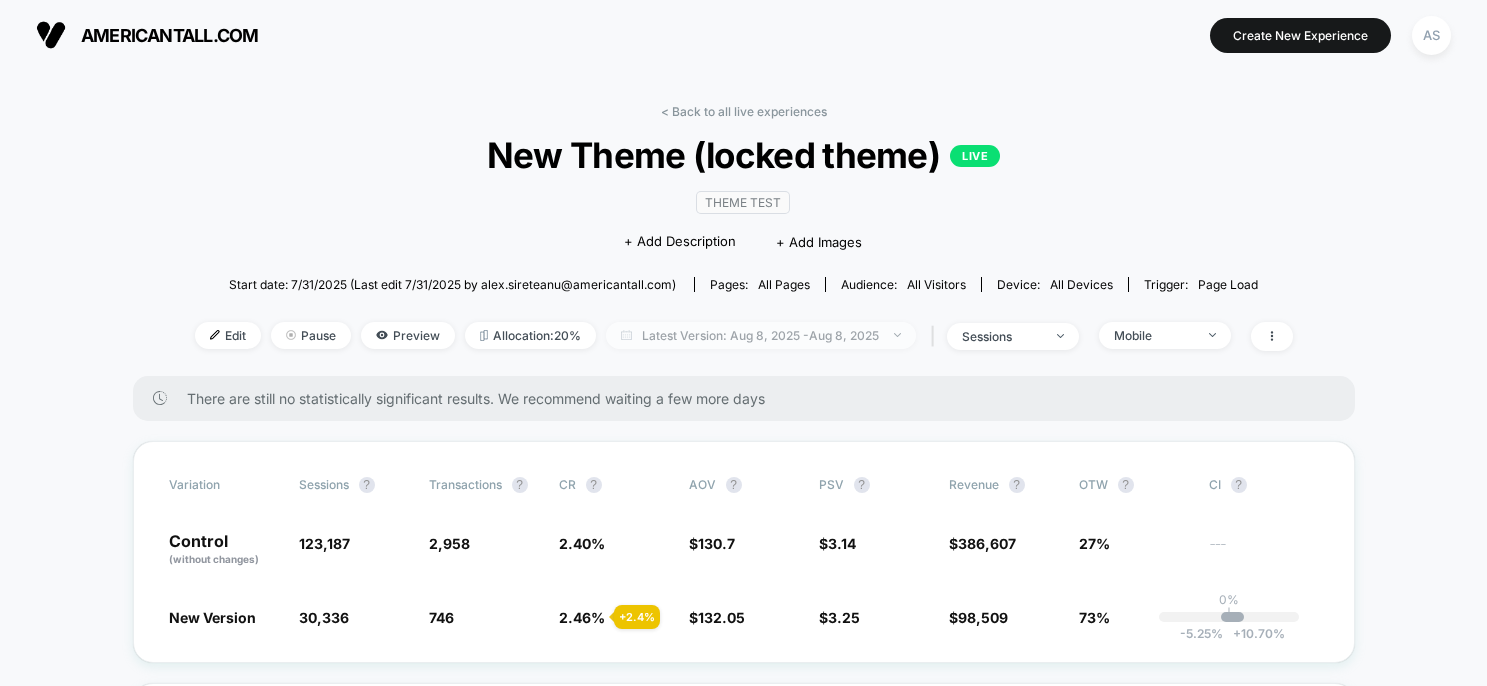 click on "Latest Version:     Aug 8, 2025    -    Aug 8, 2025" at bounding box center [761, 335] 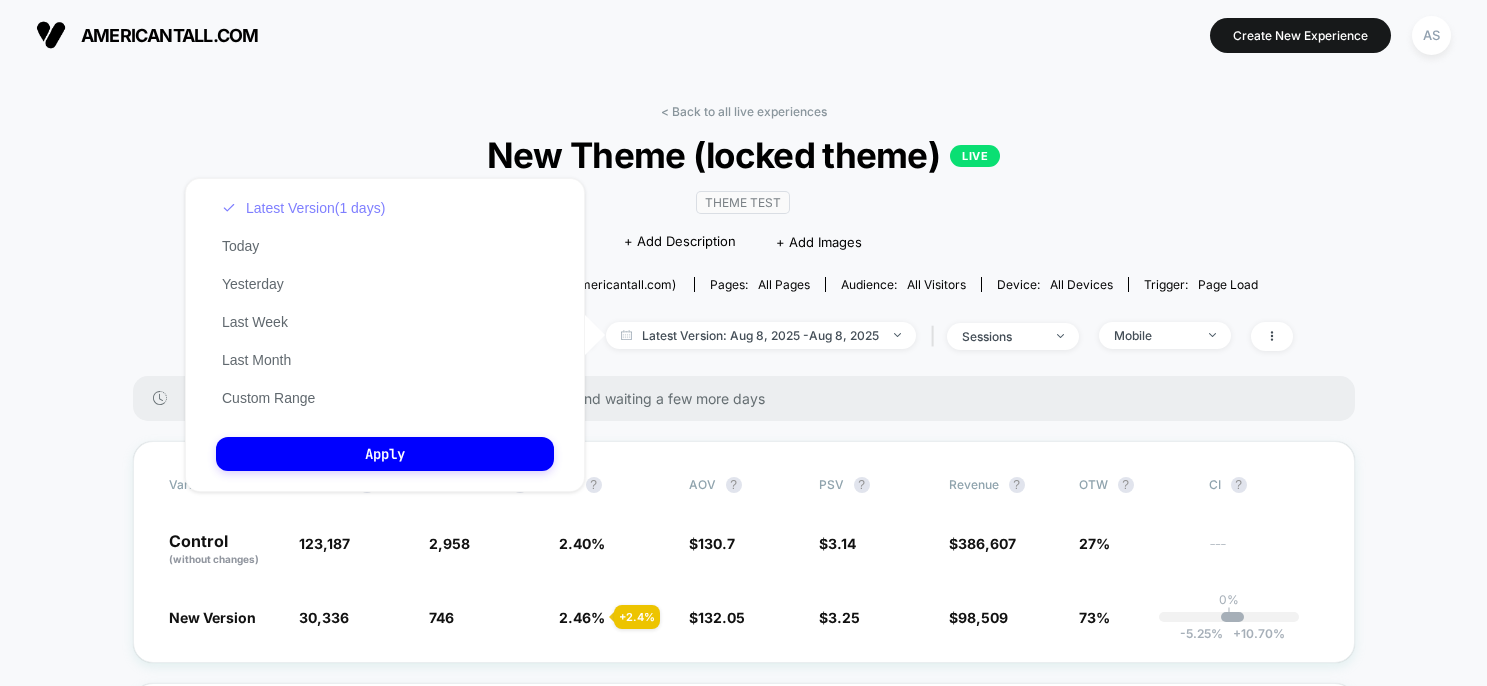 click on "Latest Version  (1 days)" at bounding box center [303, 208] 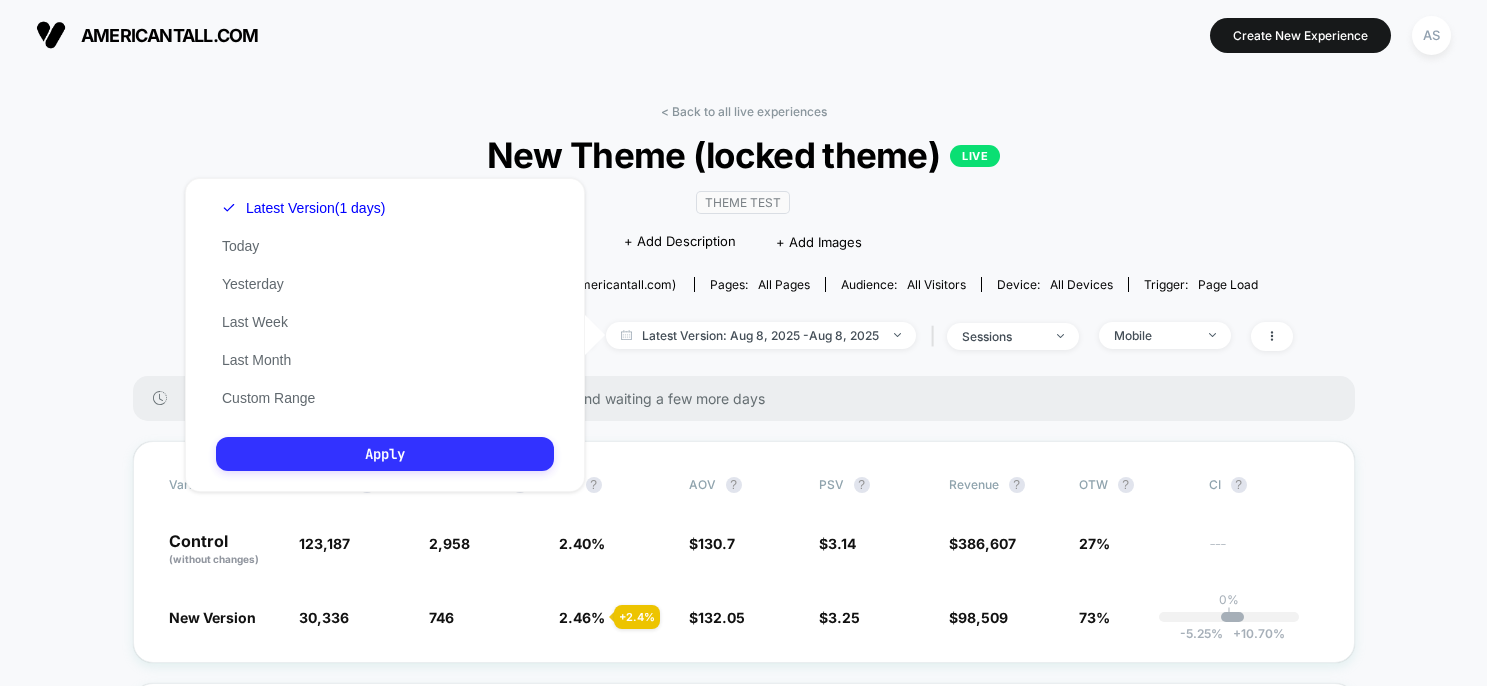click on "Apply" at bounding box center [385, 454] 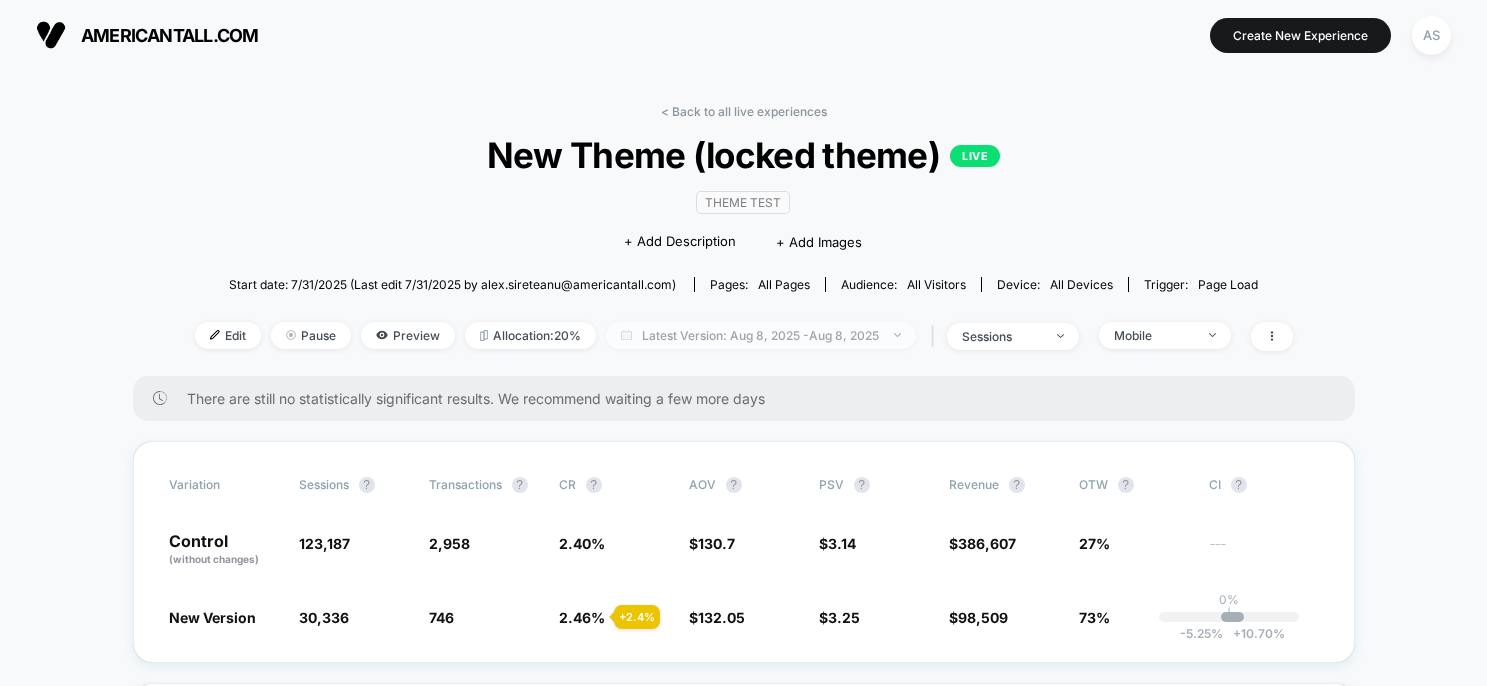 click on "Latest Version:     Aug 8, 2025    -    Aug 8, 2025" at bounding box center (761, 335) 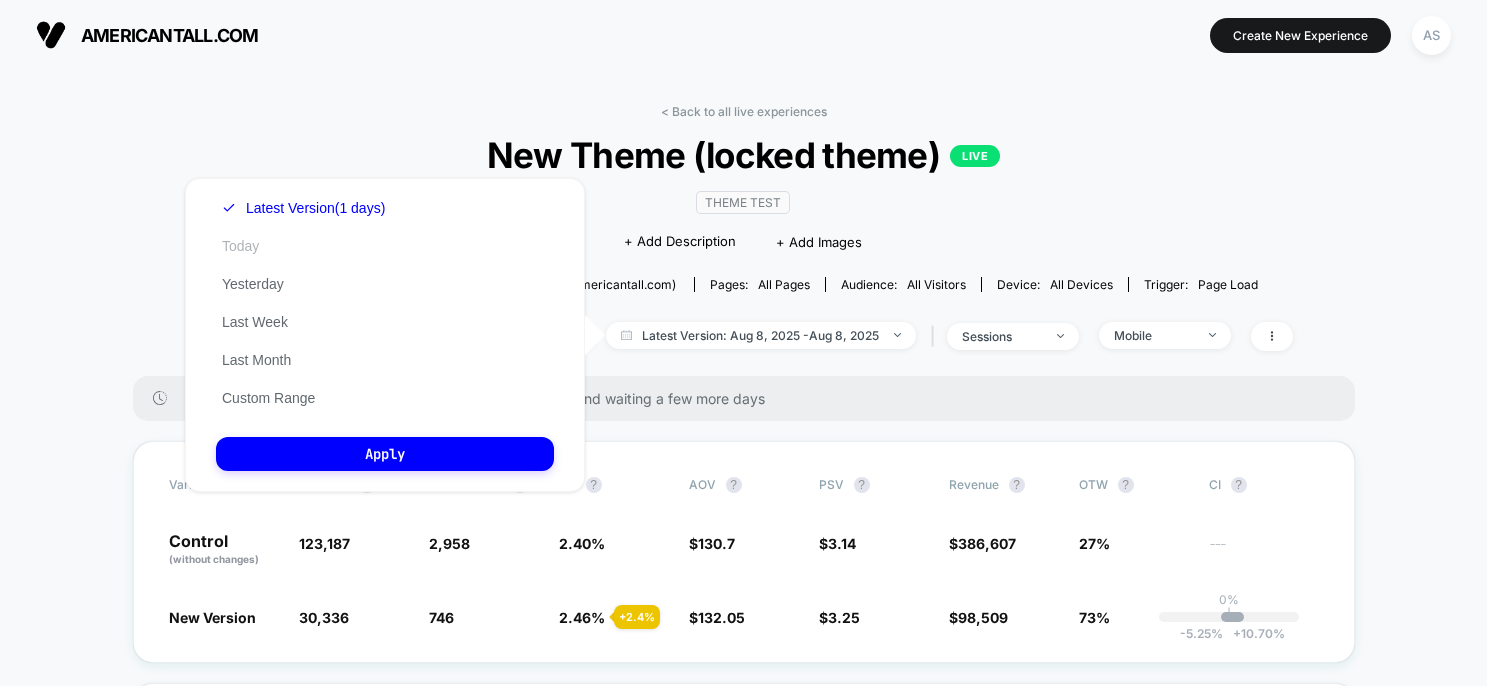 click on "Today" at bounding box center [240, 246] 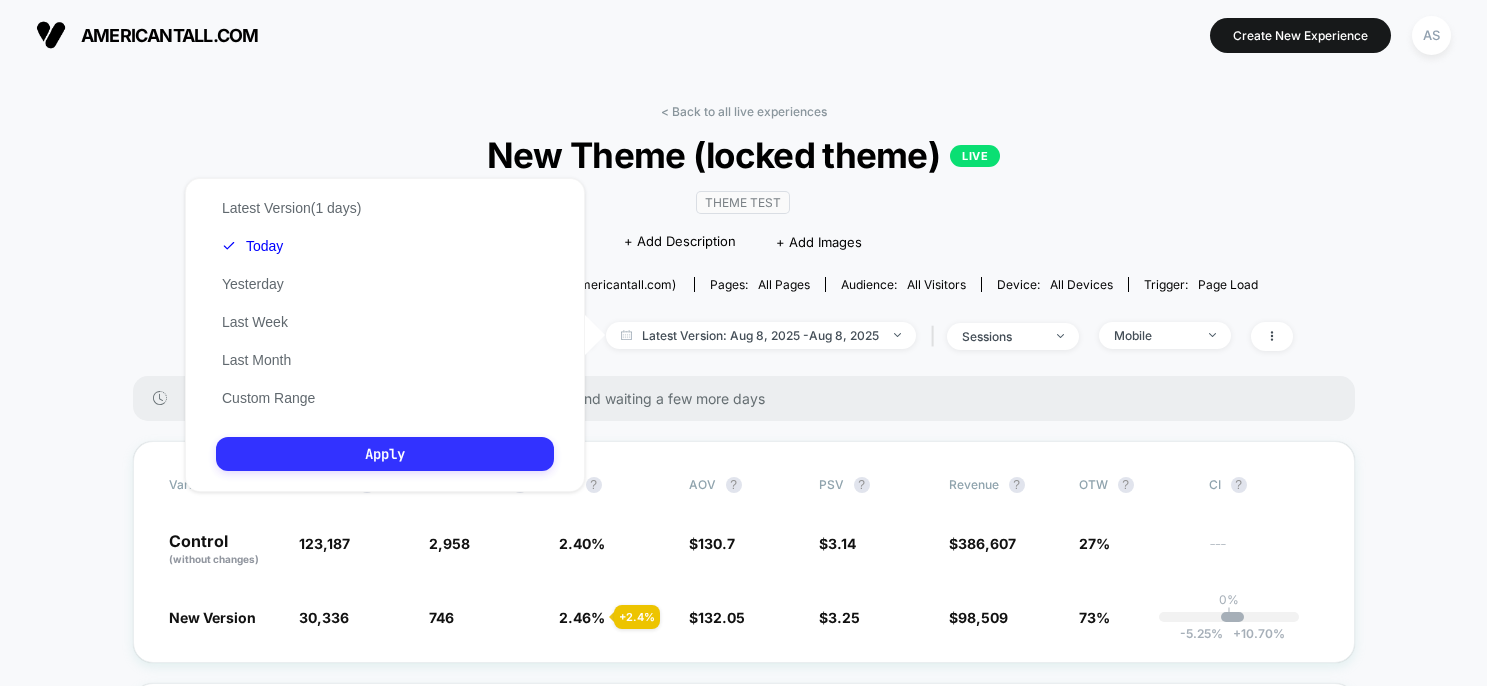 click on "Apply" at bounding box center [385, 454] 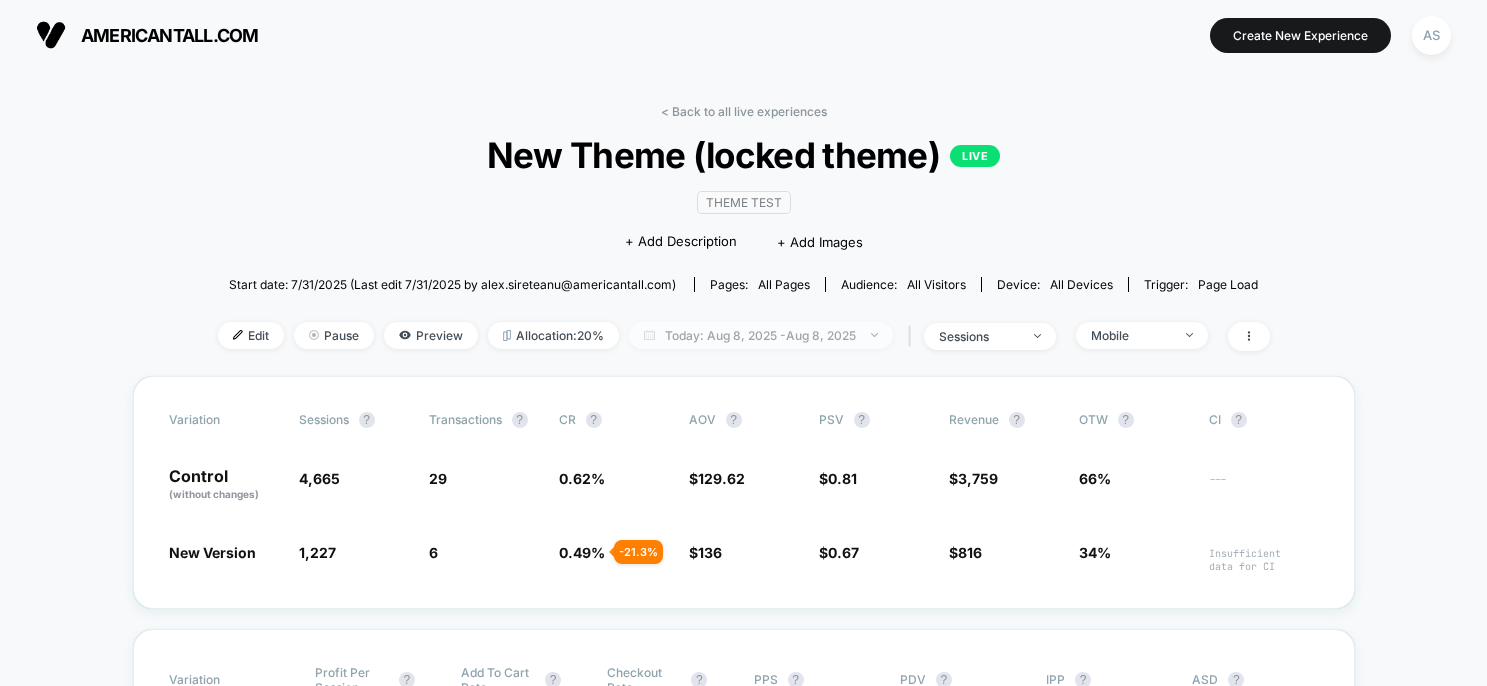 click on "Today:     Aug 8, 2025    -    Aug 8, 2025" at bounding box center [761, 335] 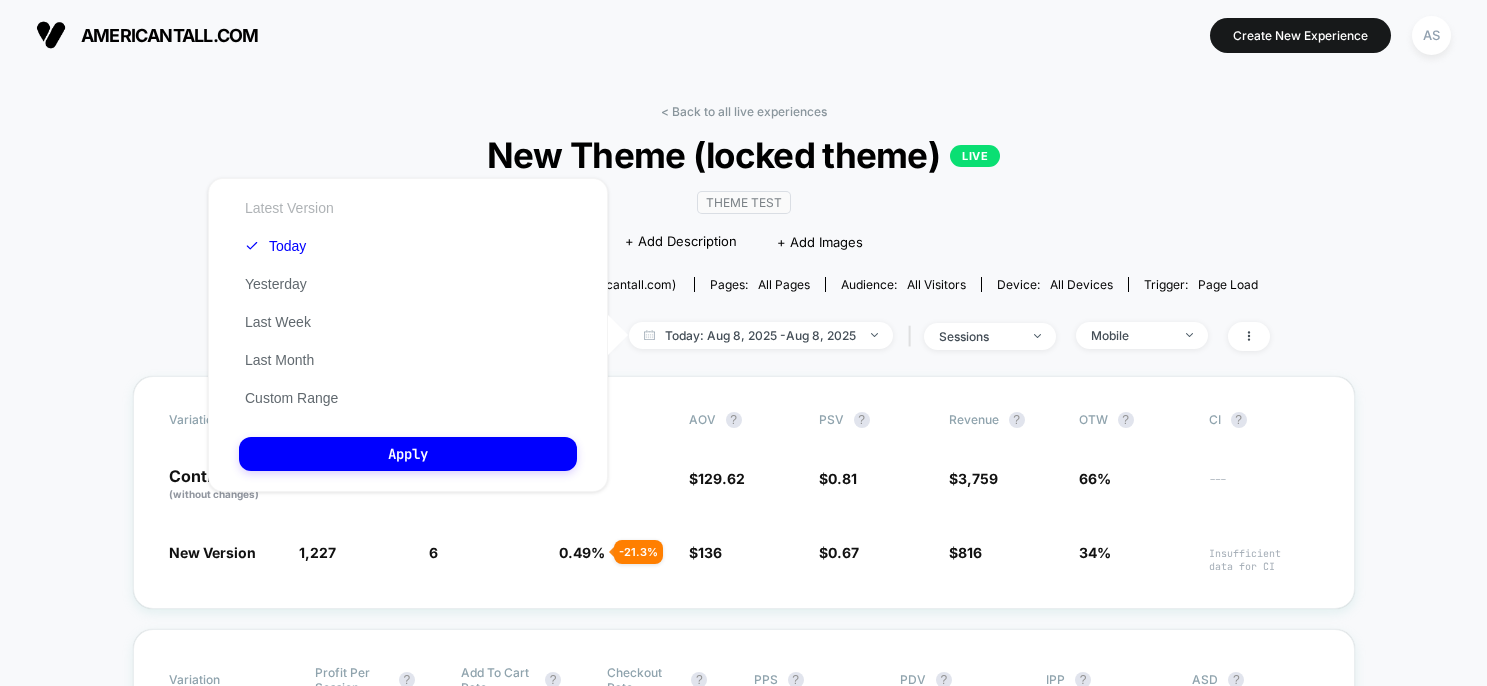 click on "Latest Version" at bounding box center [289, 208] 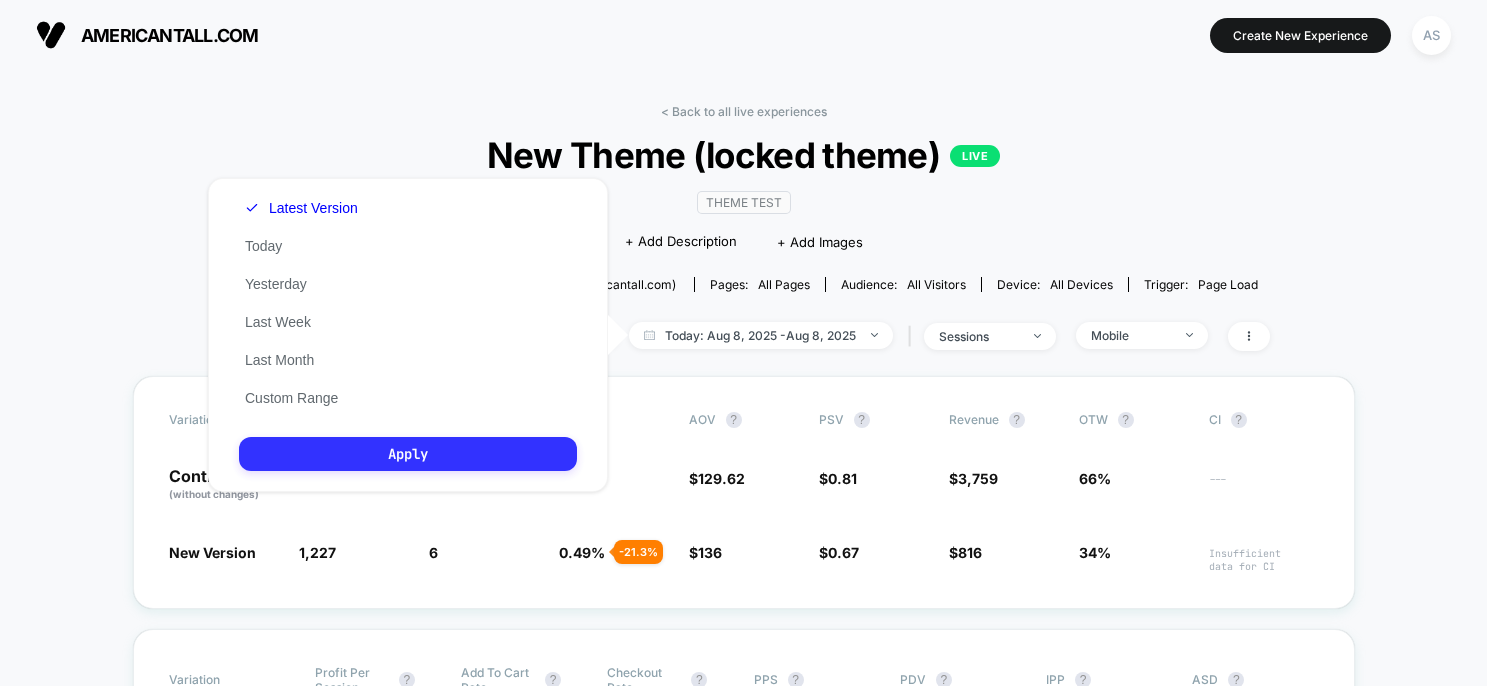 click on "Apply" at bounding box center (408, 454) 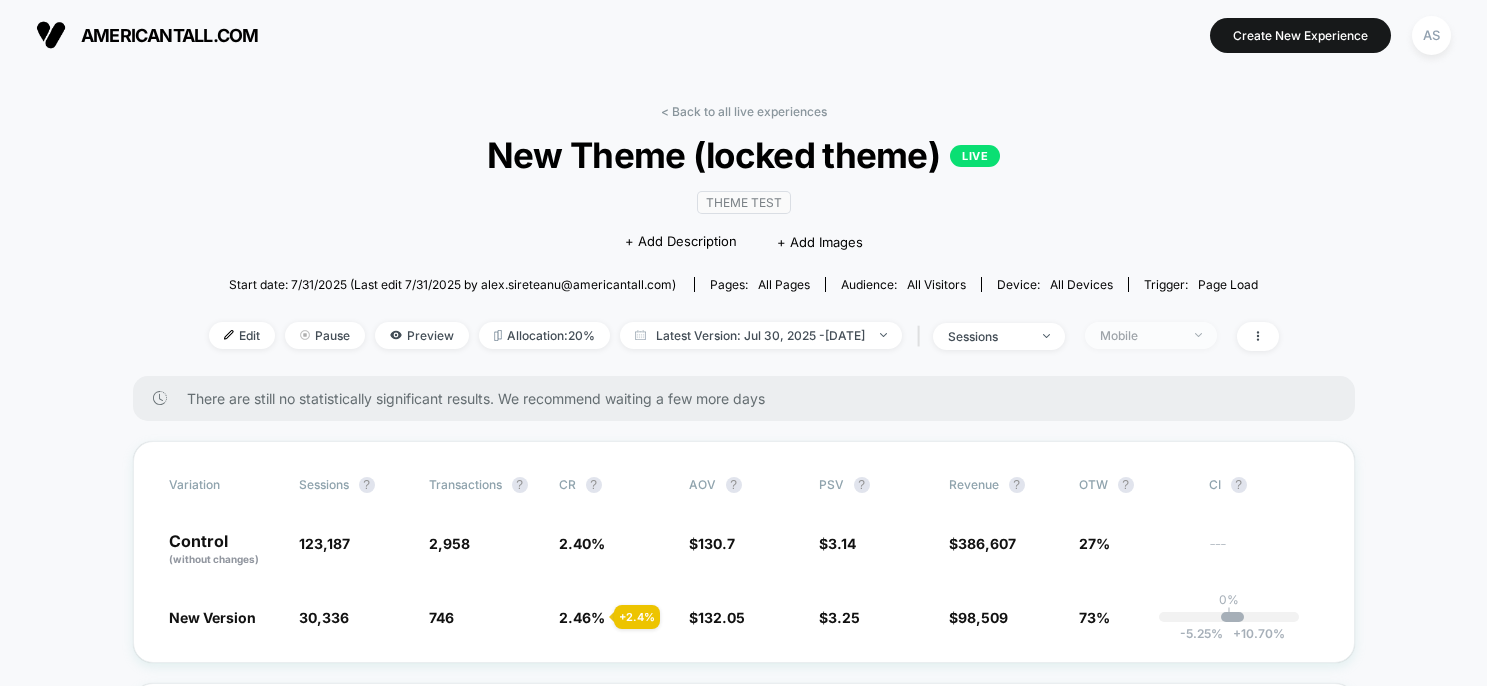 click on "Mobile" at bounding box center (1151, 335) 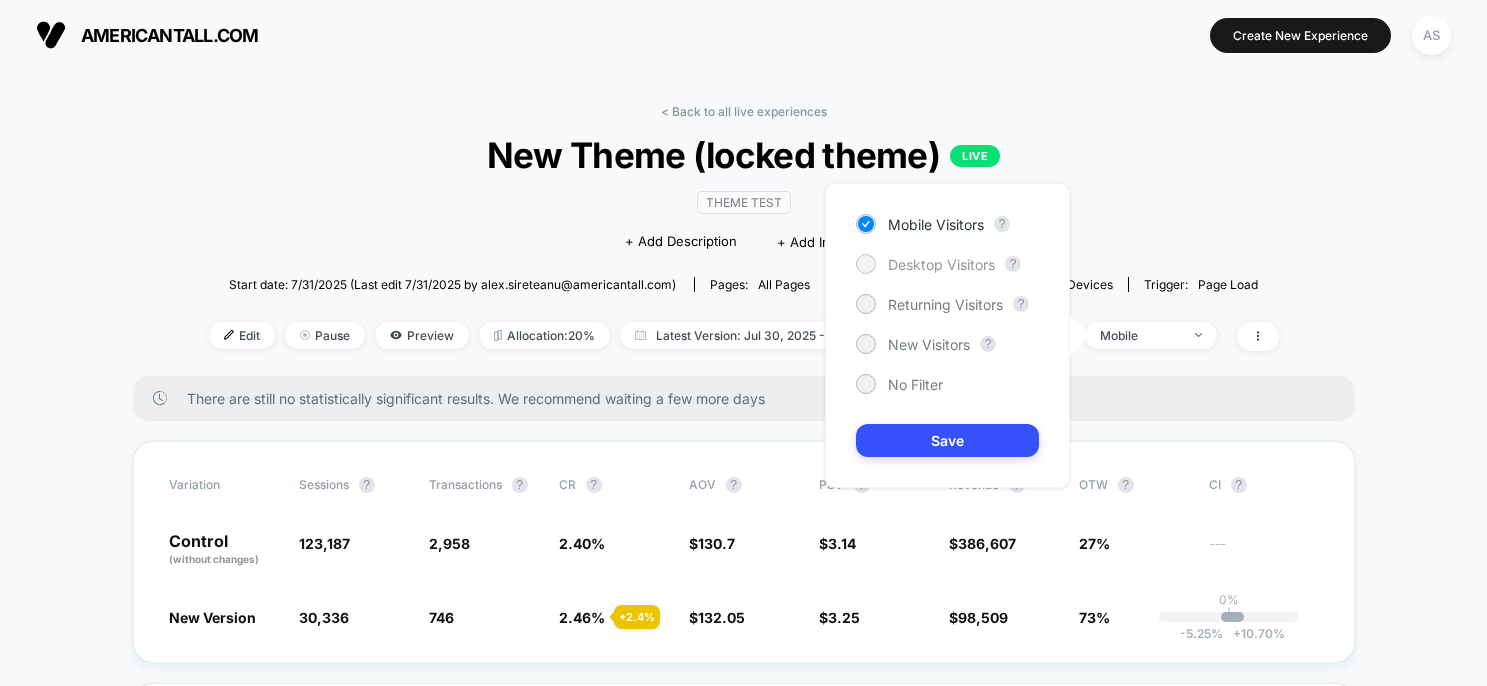 click on "Desktop Visitors" at bounding box center (941, 264) 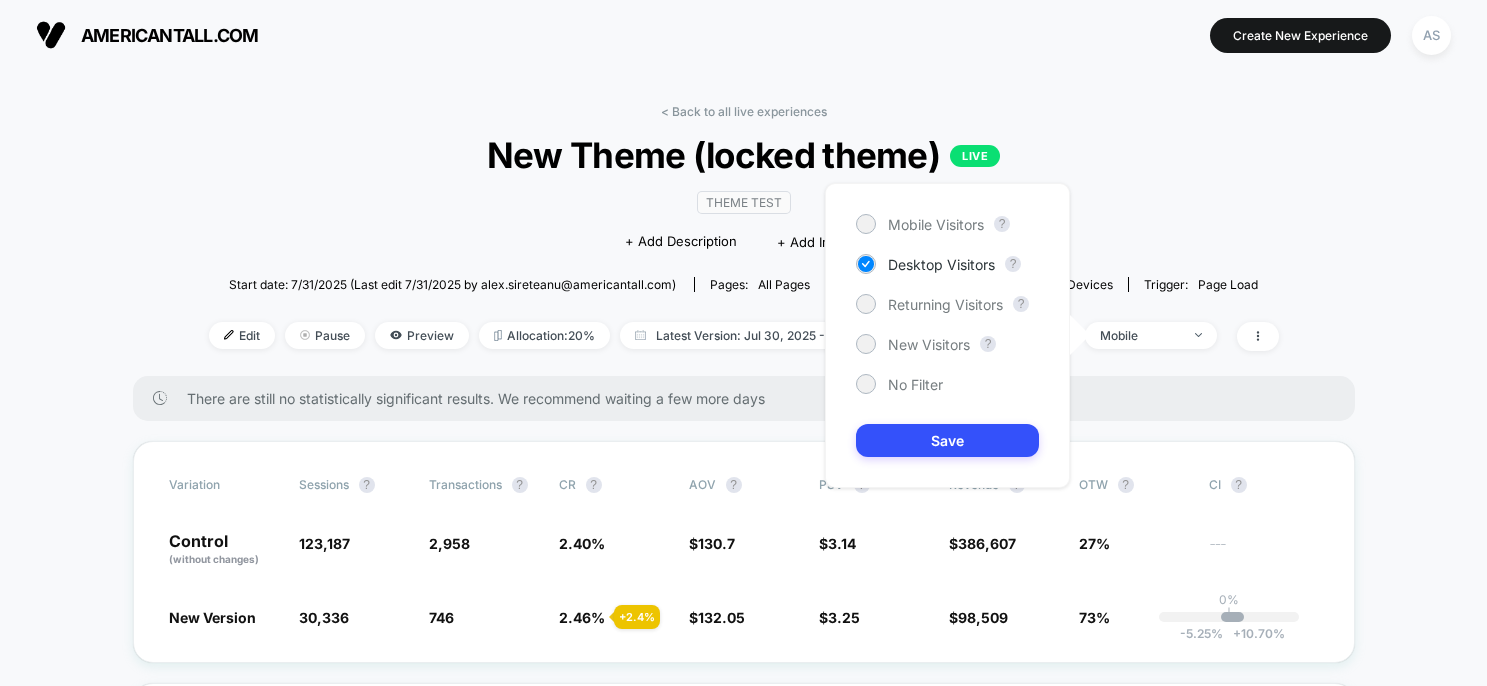 click on "Mobile Visitors ? Desktop Visitors ? Returning Visitors ? New Visitors ? No Filter Save" at bounding box center [947, 335] 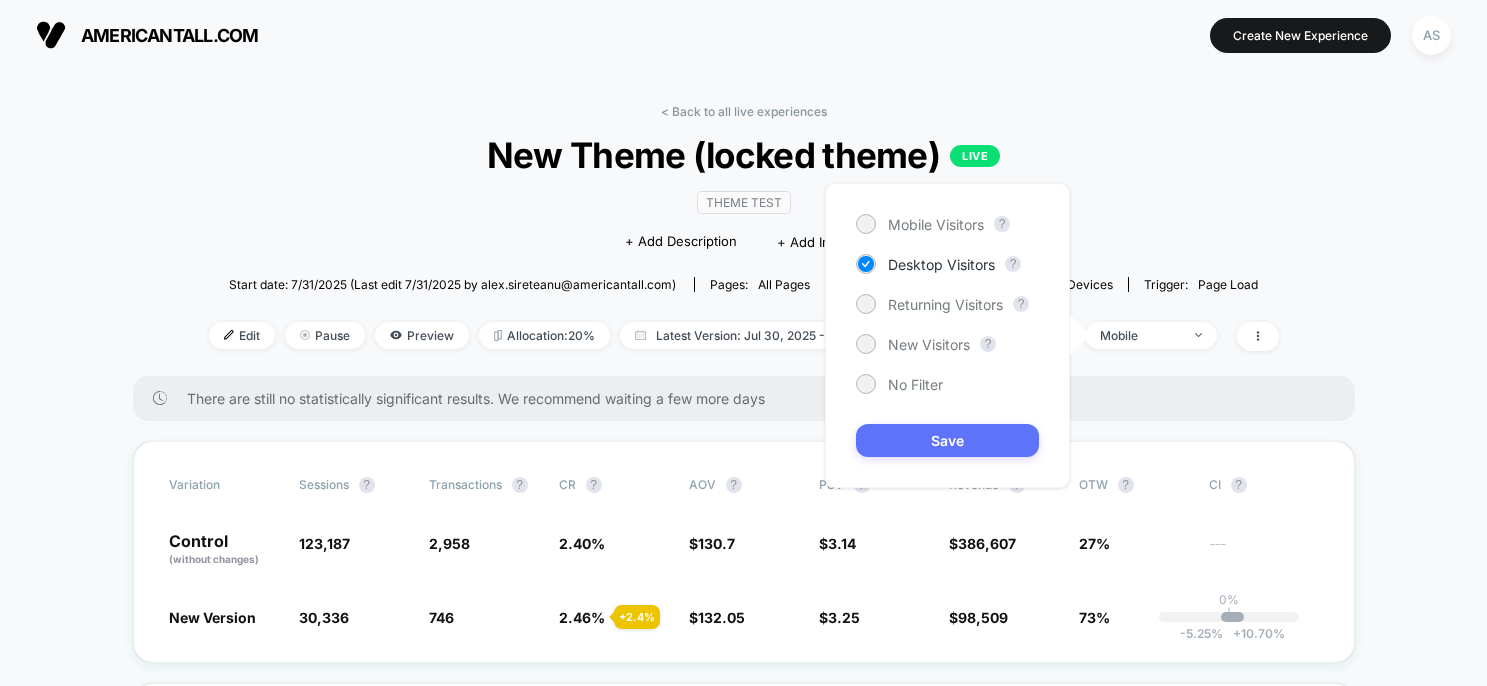 click on "Save" at bounding box center (947, 440) 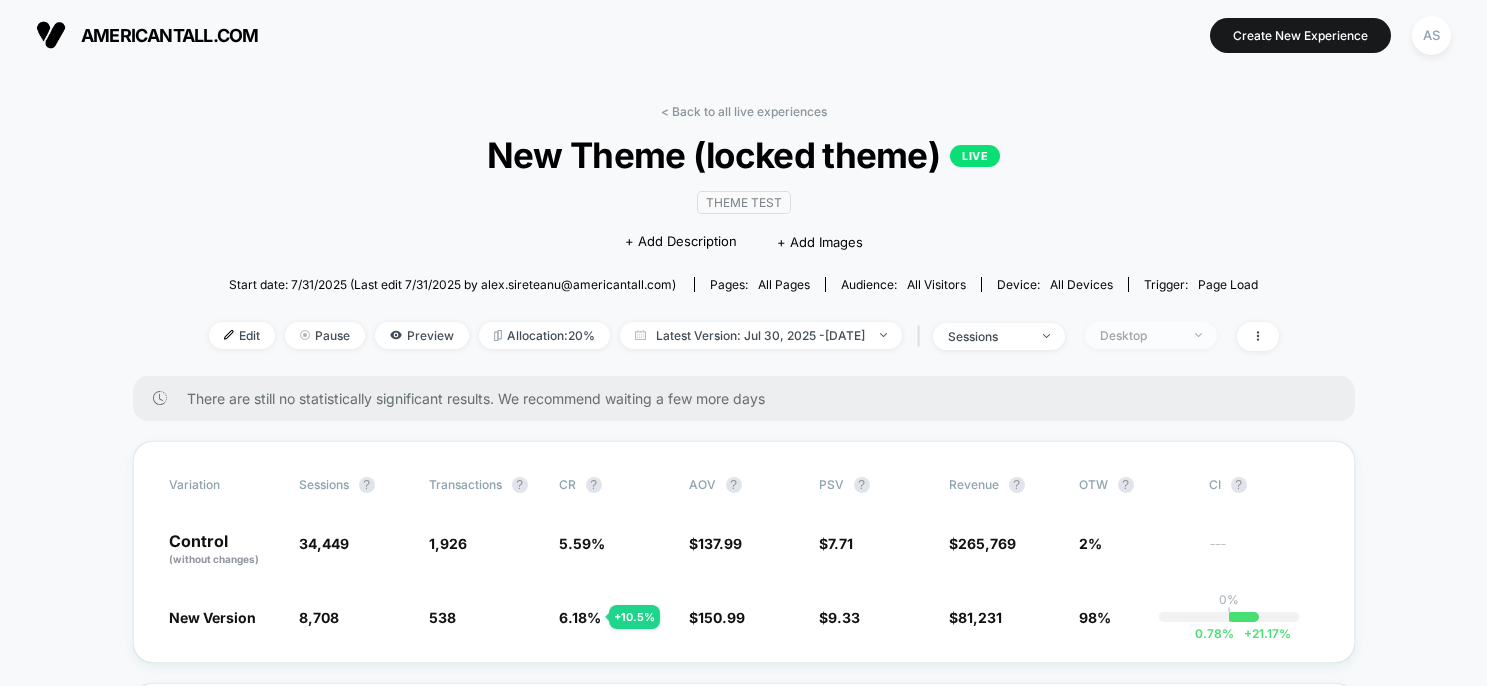 click on "Desktop" at bounding box center [1151, 335] 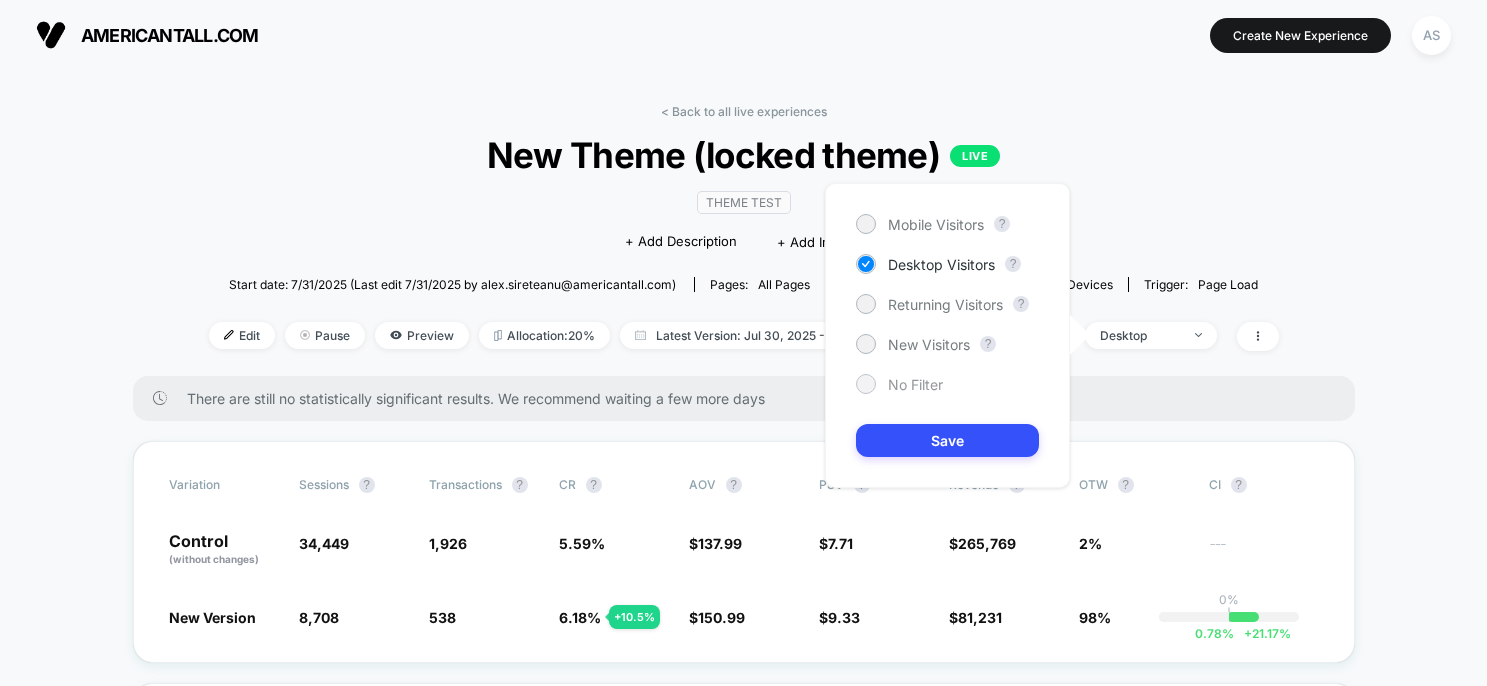 click on "No Filter" at bounding box center [915, 384] 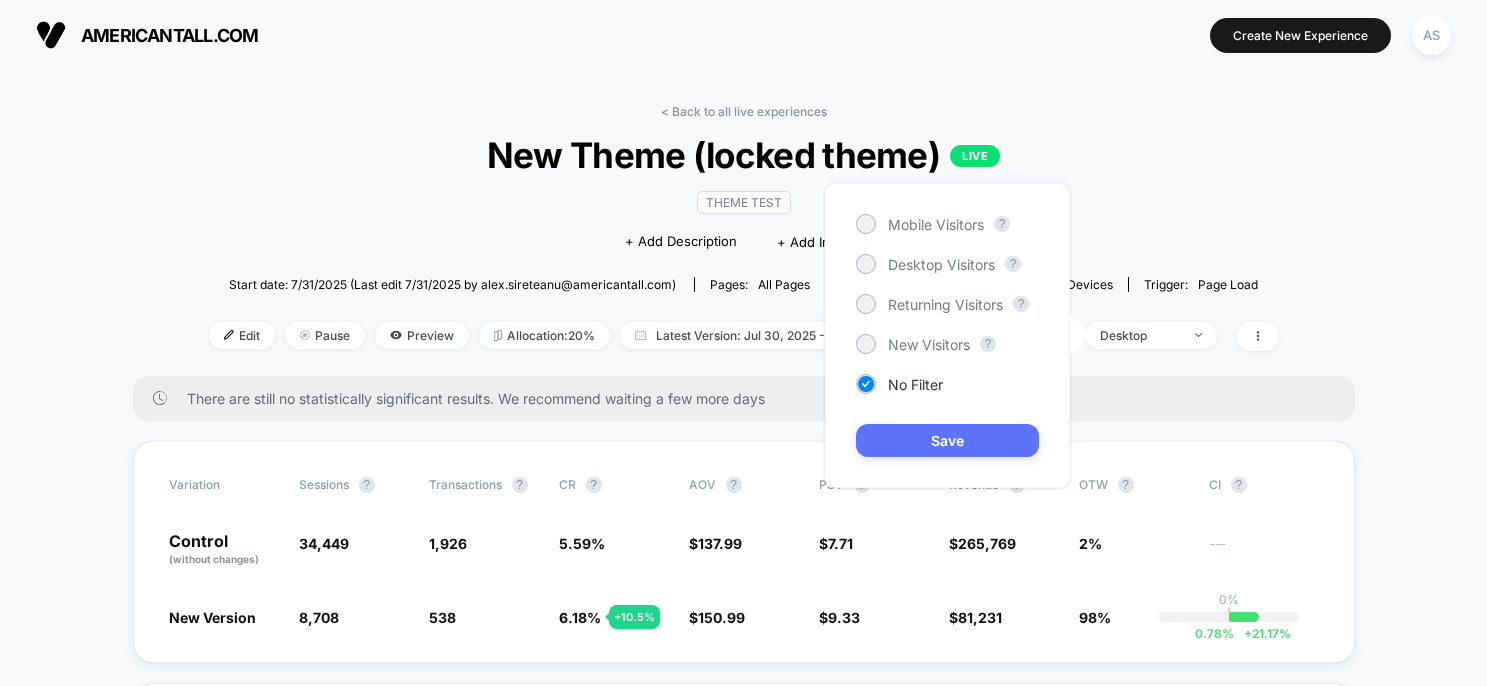 click on "Save" at bounding box center (947, 440) 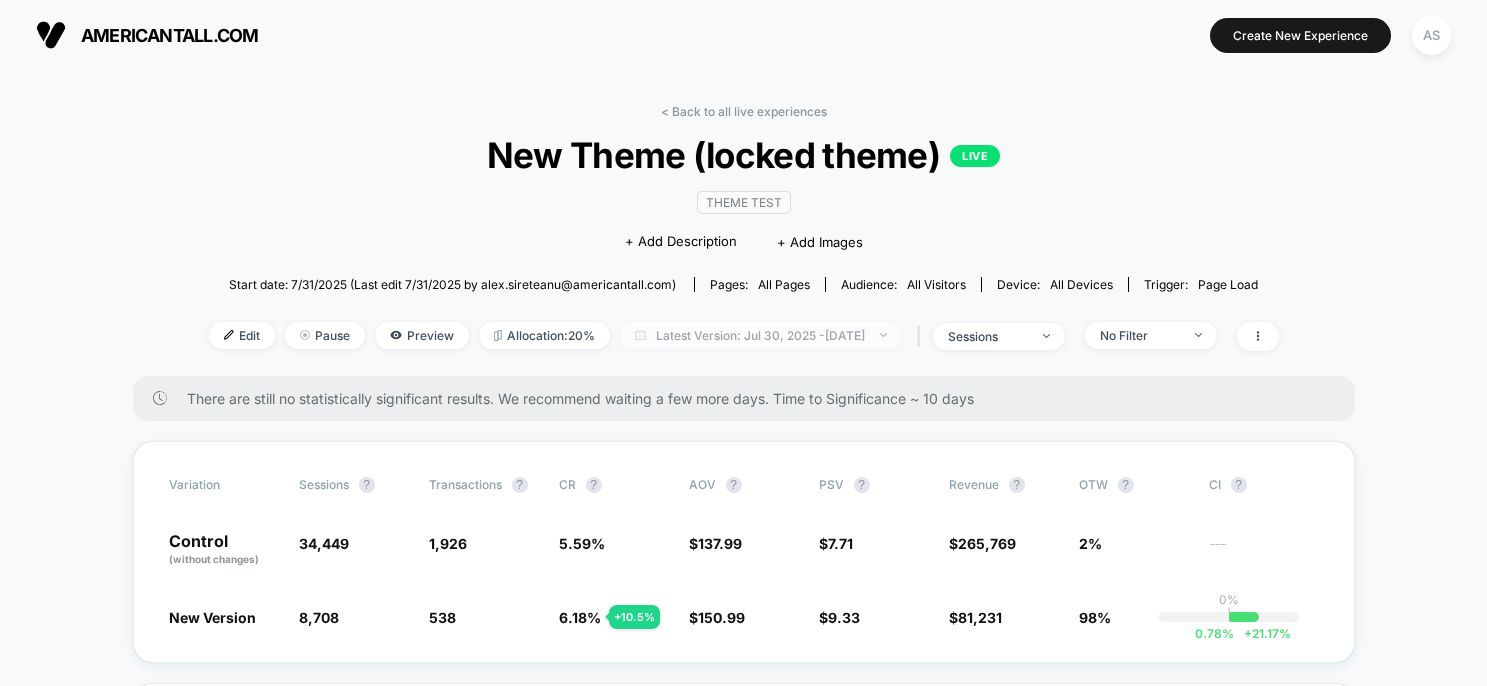 click on "Latest Version:     Jul 30, 2025    -    Aug 7, 2025" at bounding box center (761, 335) 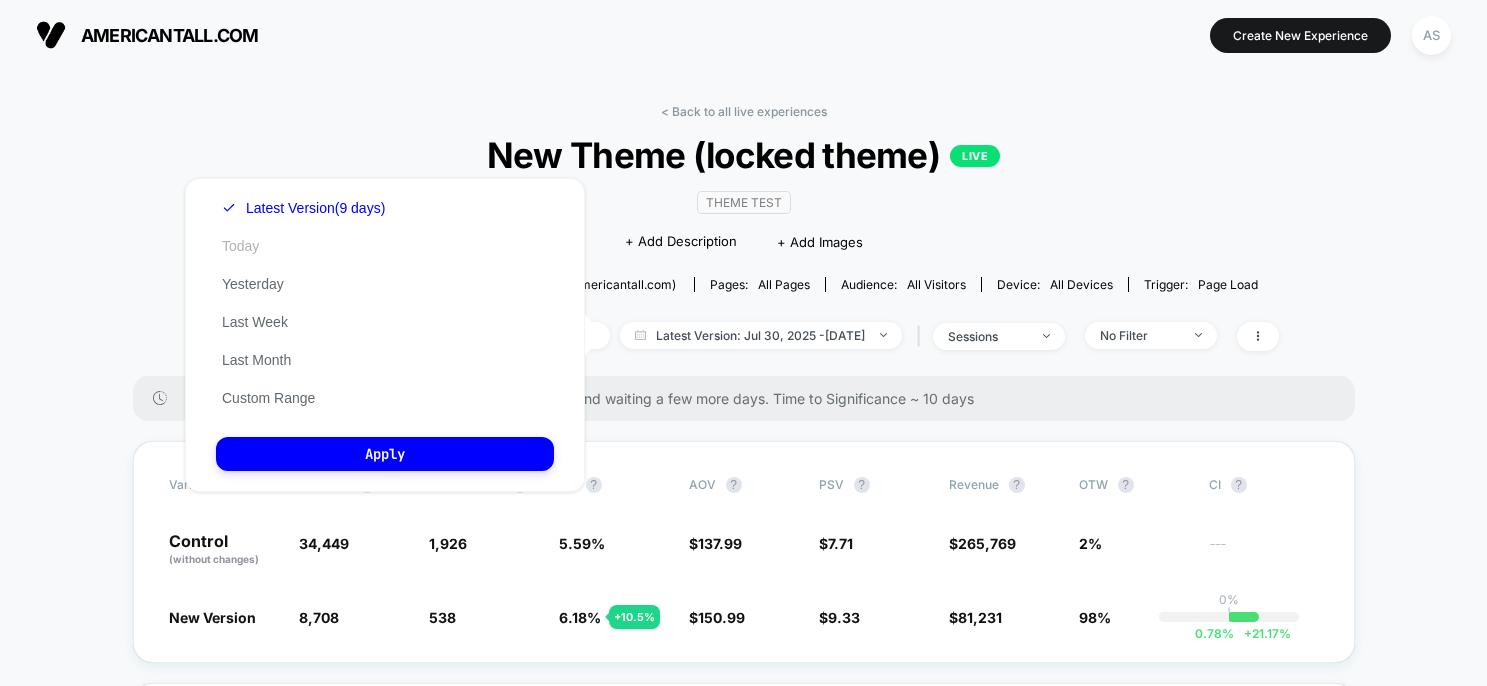 click on "Today" at bounding box center (240, 246) 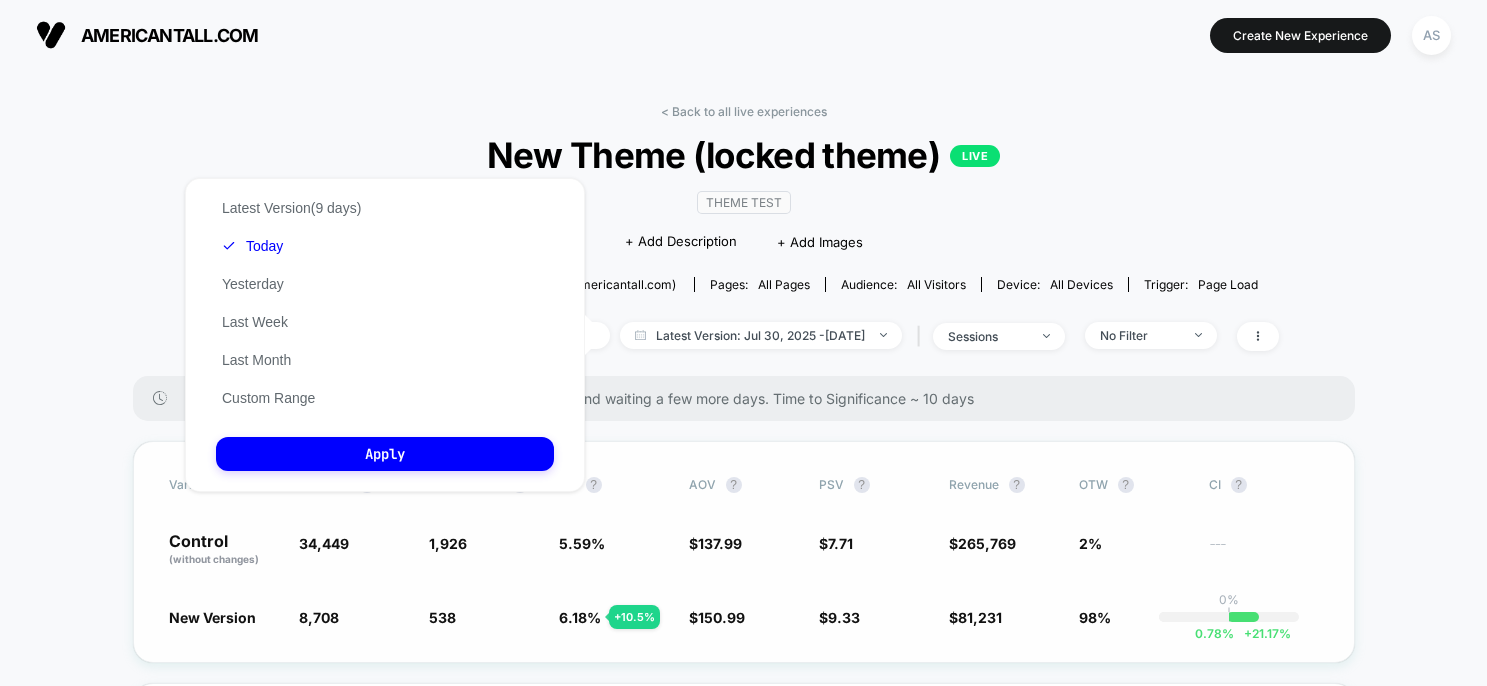click on "Apply" at bounding box center [385, 454] 